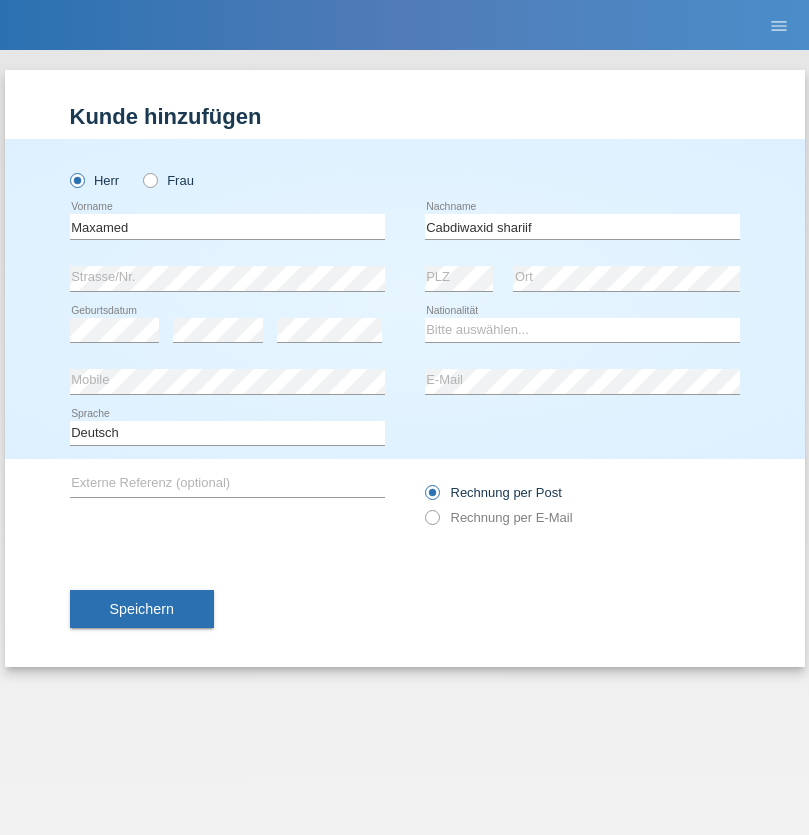 scroll, scrollTop: 0, scrollLeft: 0, axis: both 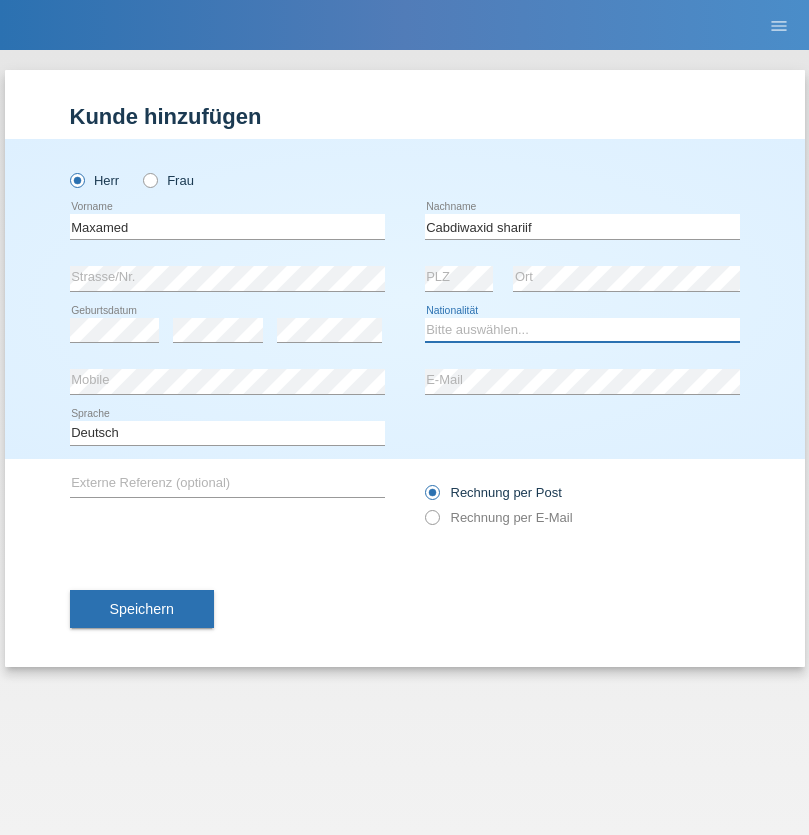 select on "SO" 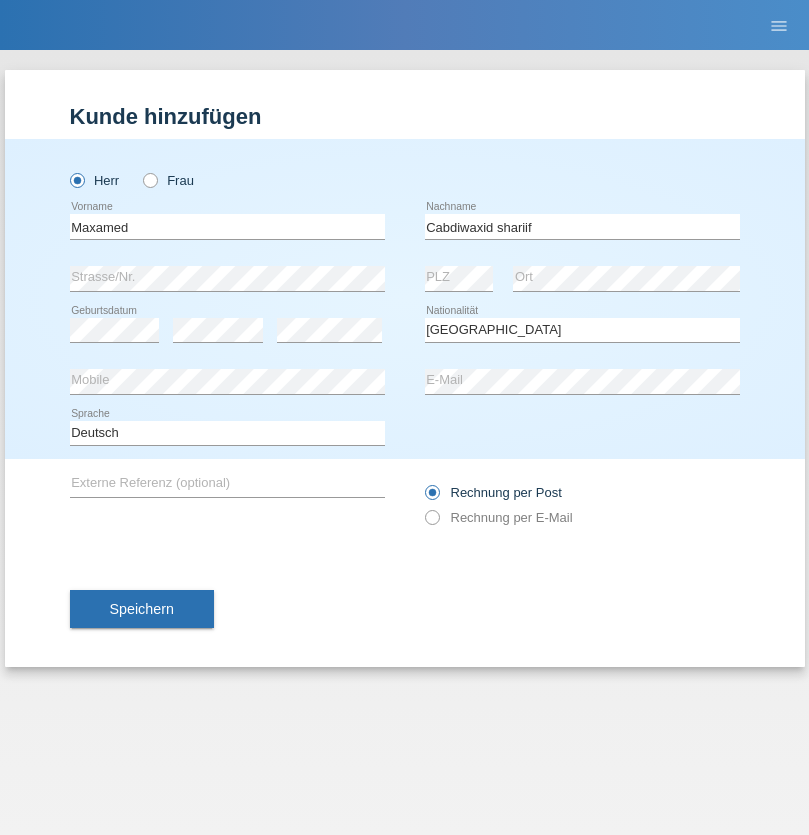 select on "C" 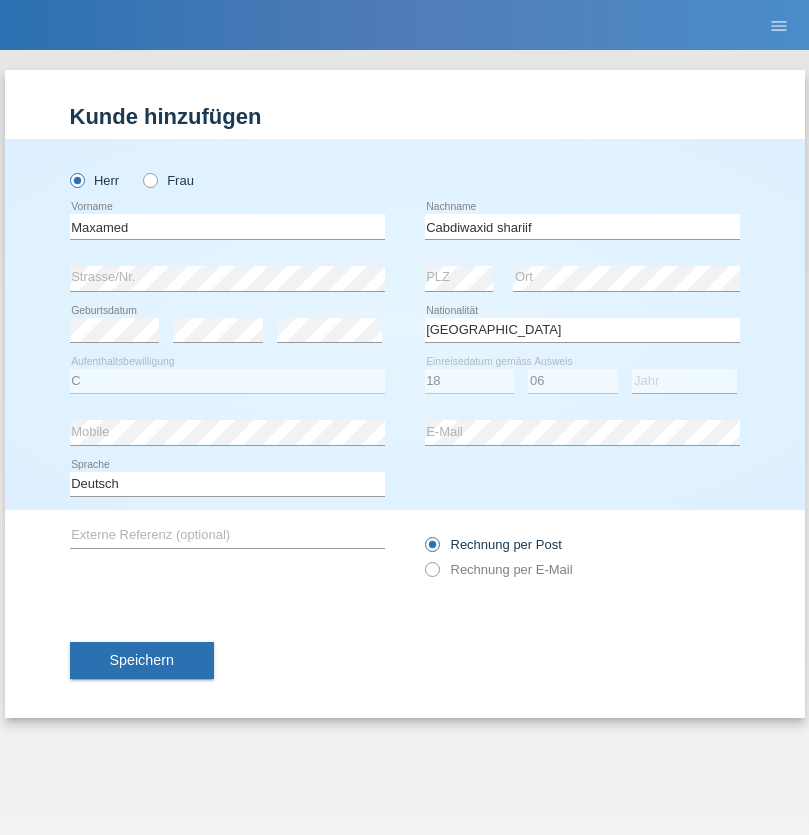 select on "2008" 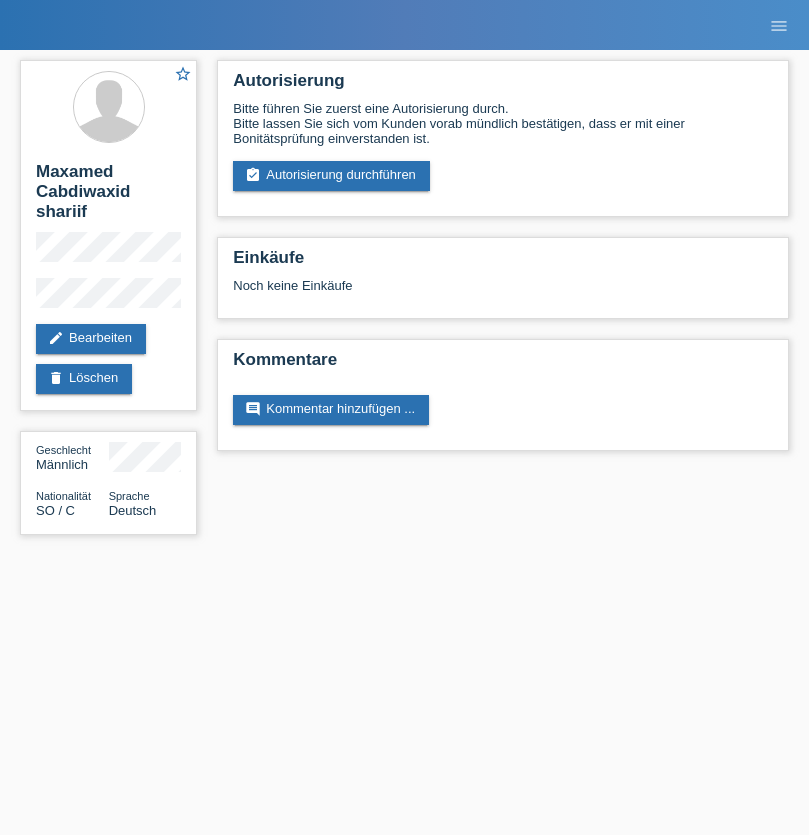 scroll, scrollTop: 0, scrollLeft: 0, axis: both 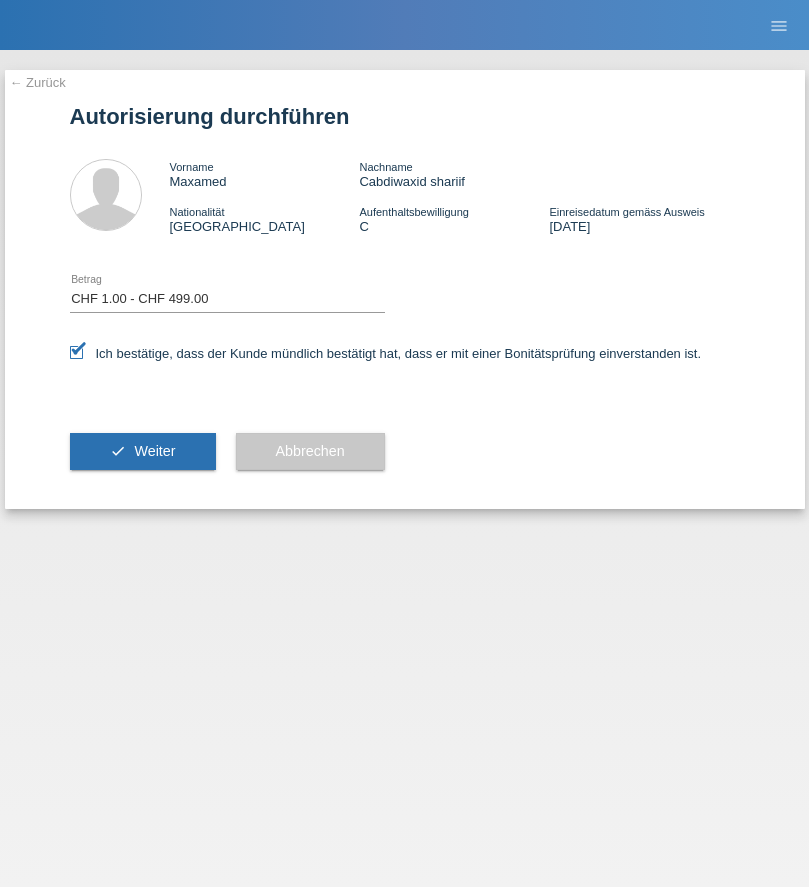 select on "1" 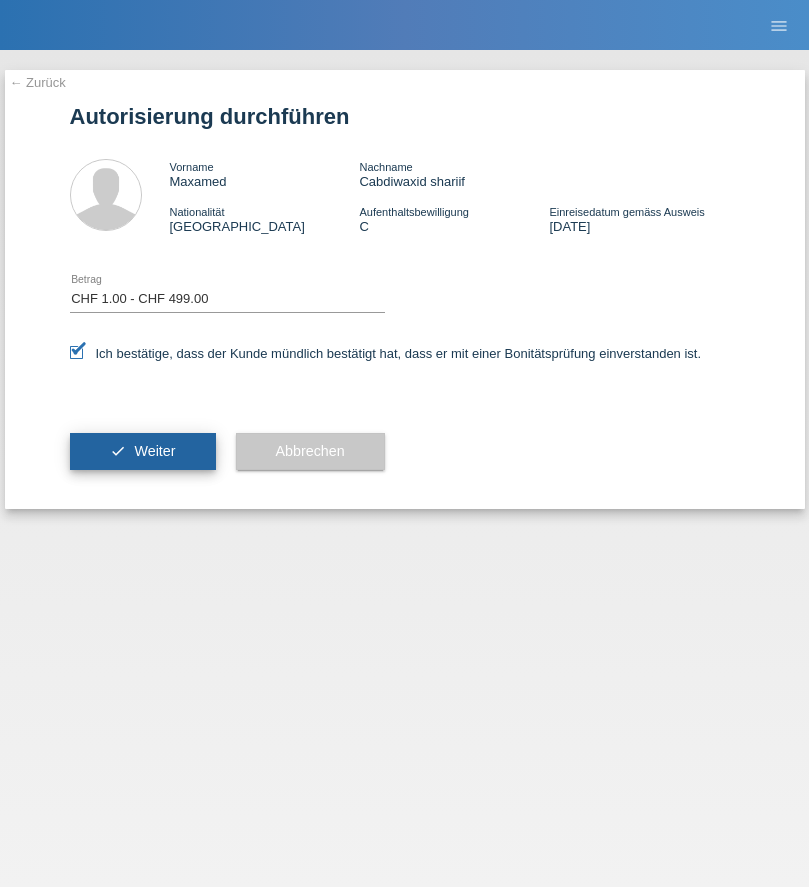 click on "Weiter" at bounding box center (154, 451) 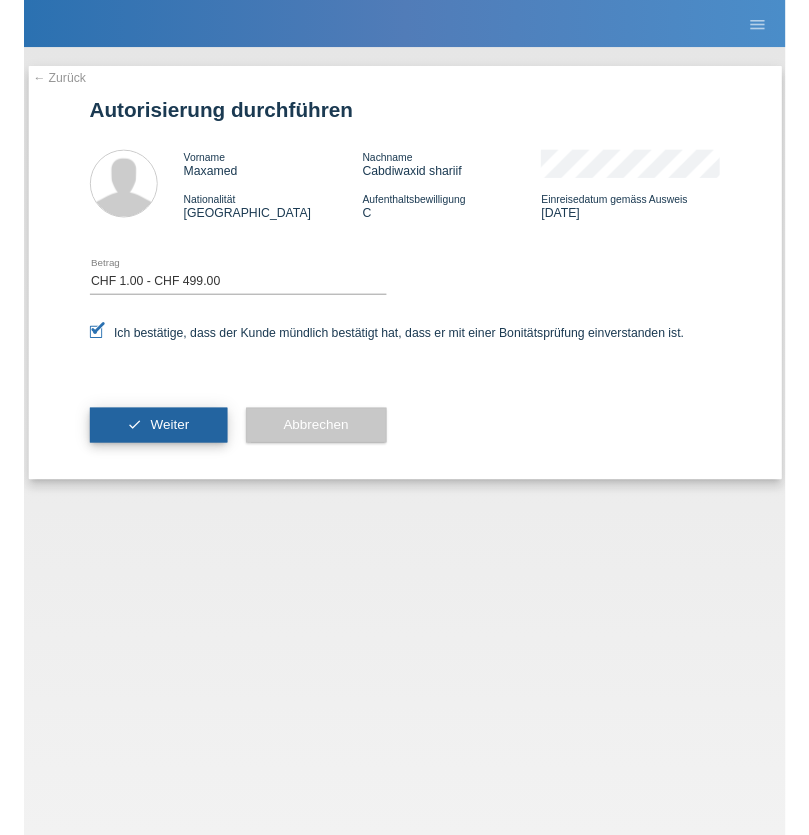 scroll, scrollTop: 0, scrollLeft: 0, axis: both 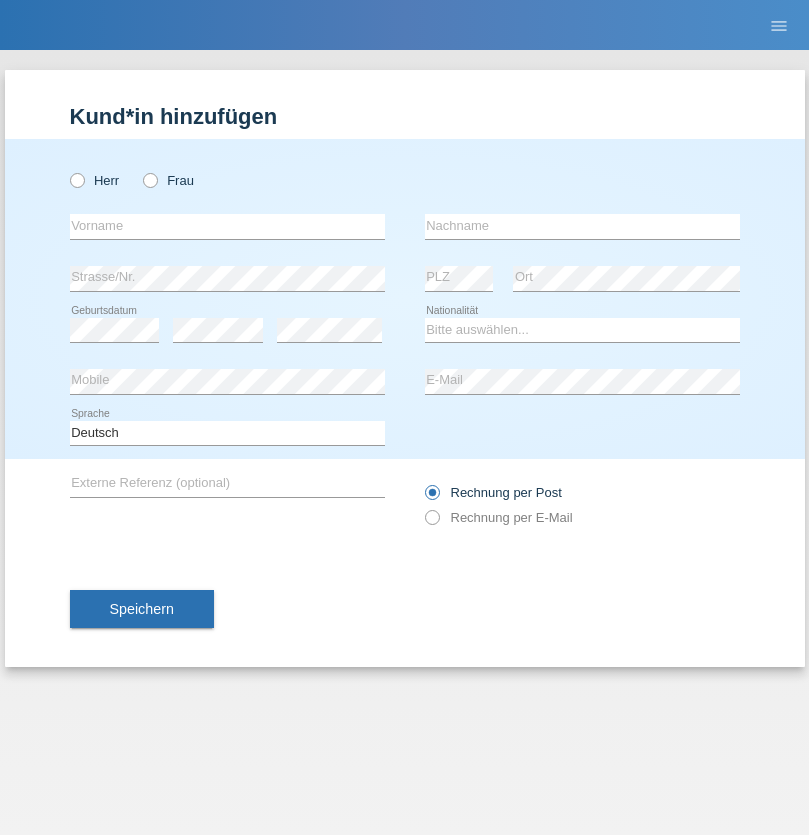radio on "true" 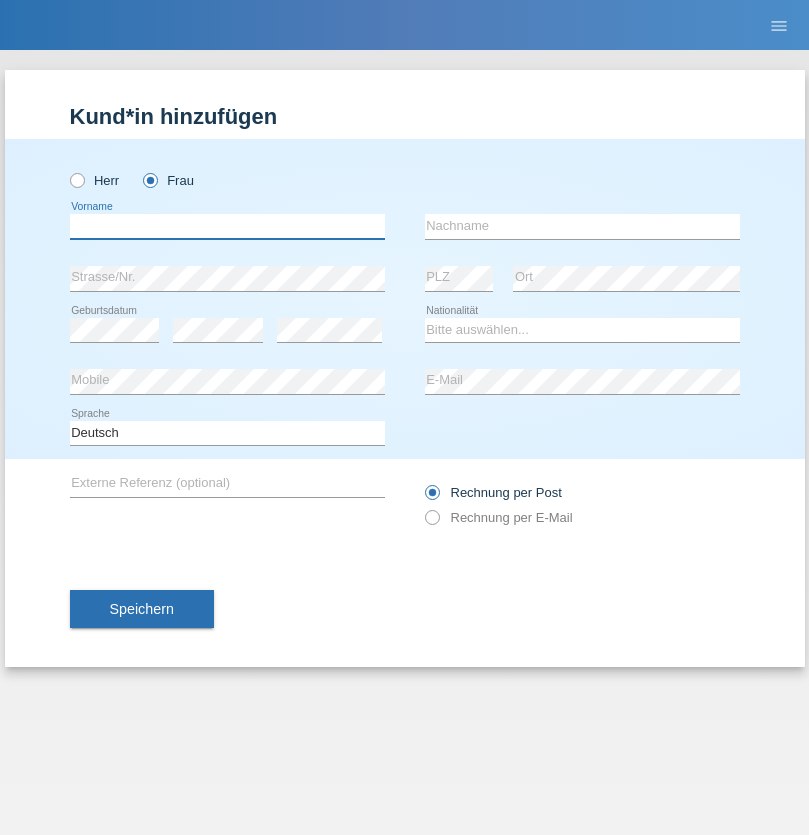 click at bounding box center [227, 226] 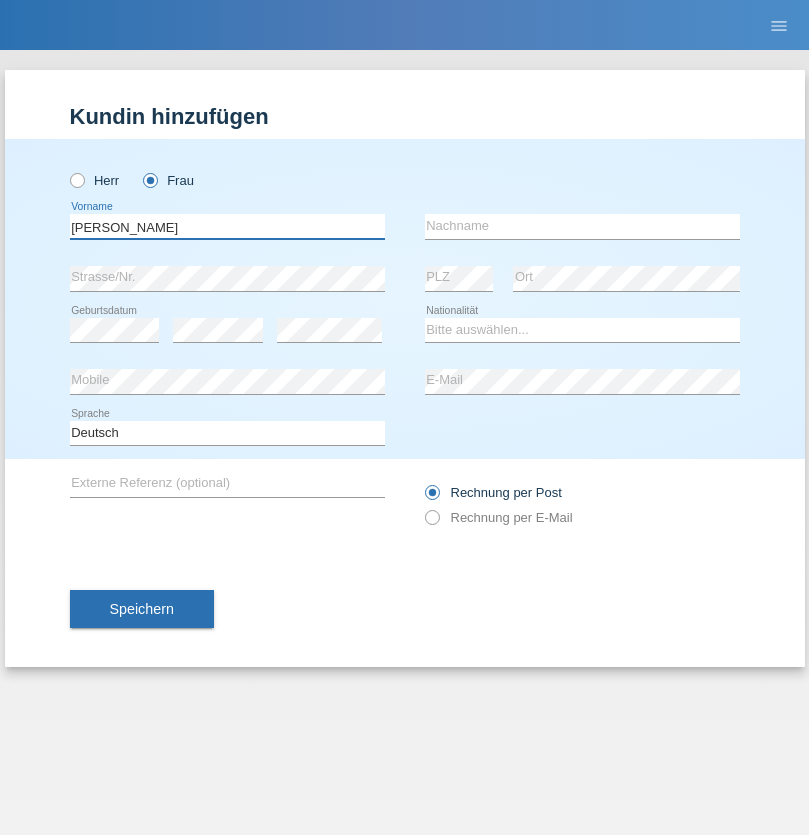 type on "Anna-Carina" 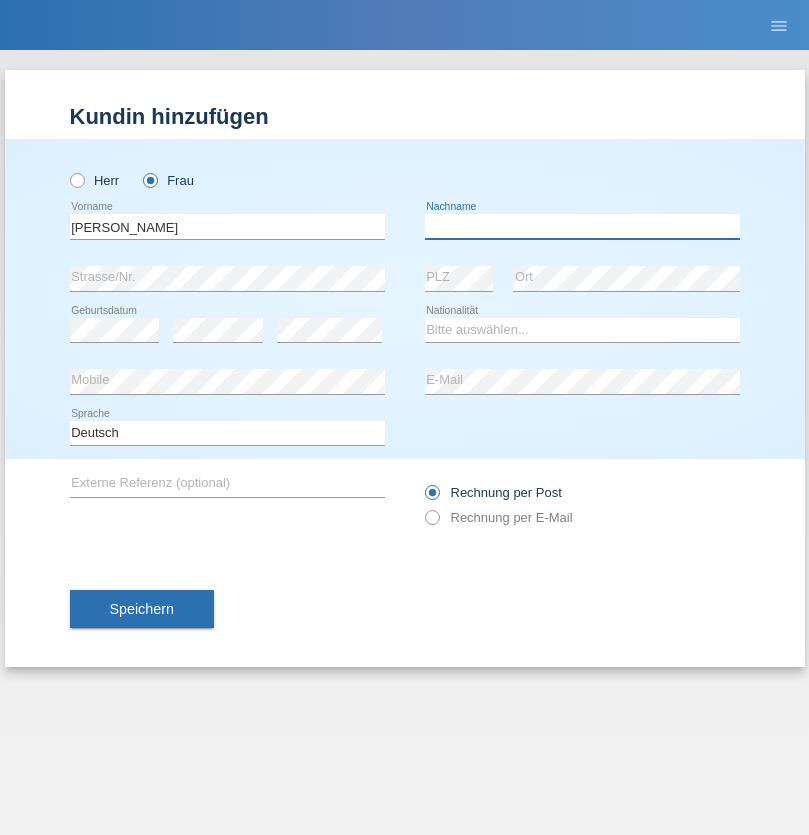 click at bounding box center [582, 226] 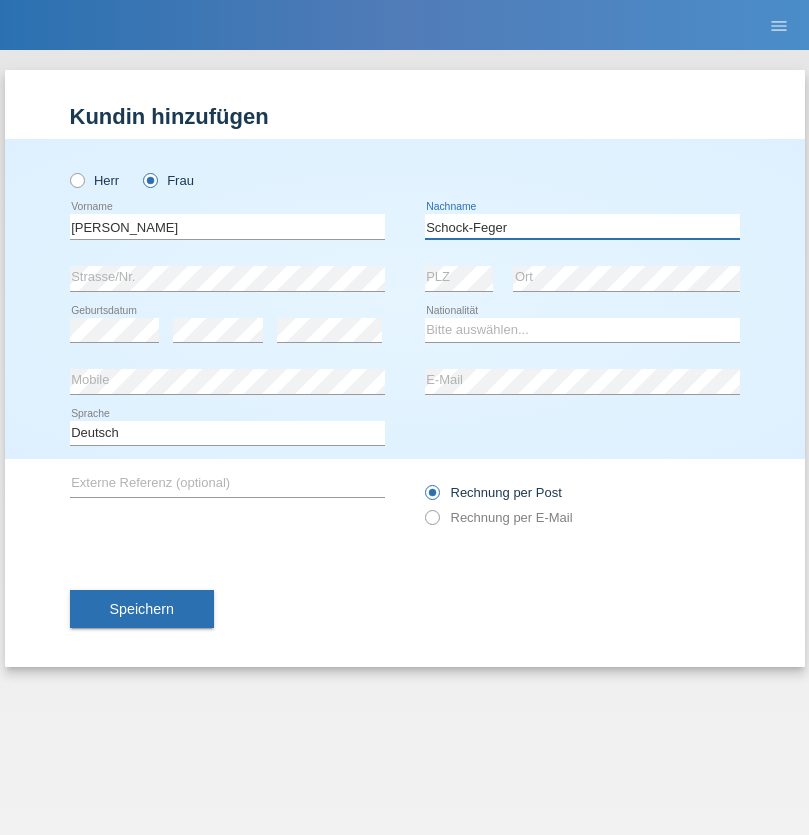 type on "Schock-Feger" 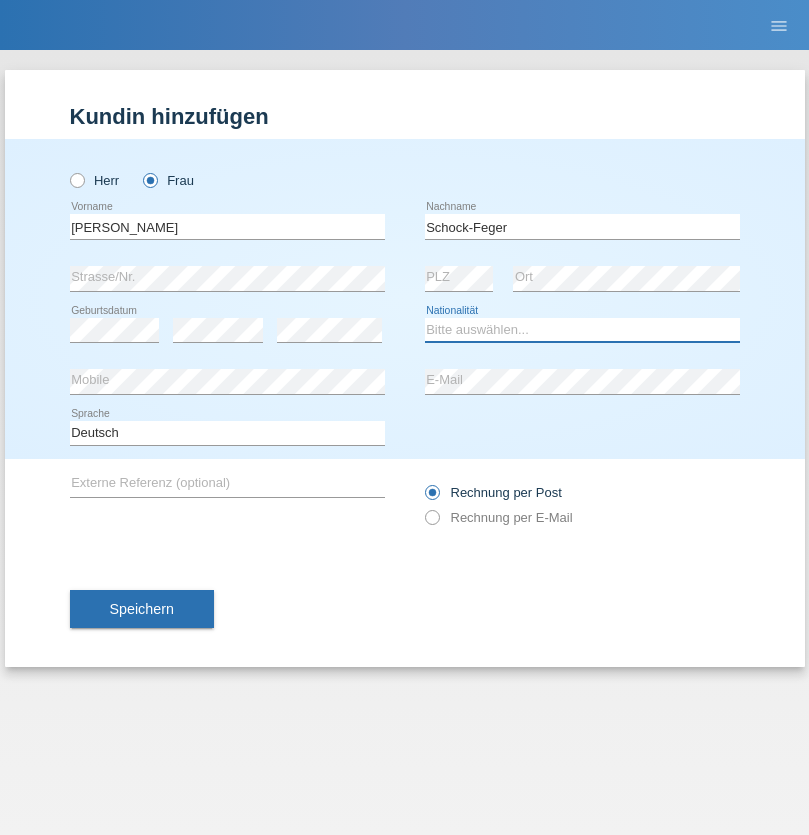 select on "CH" 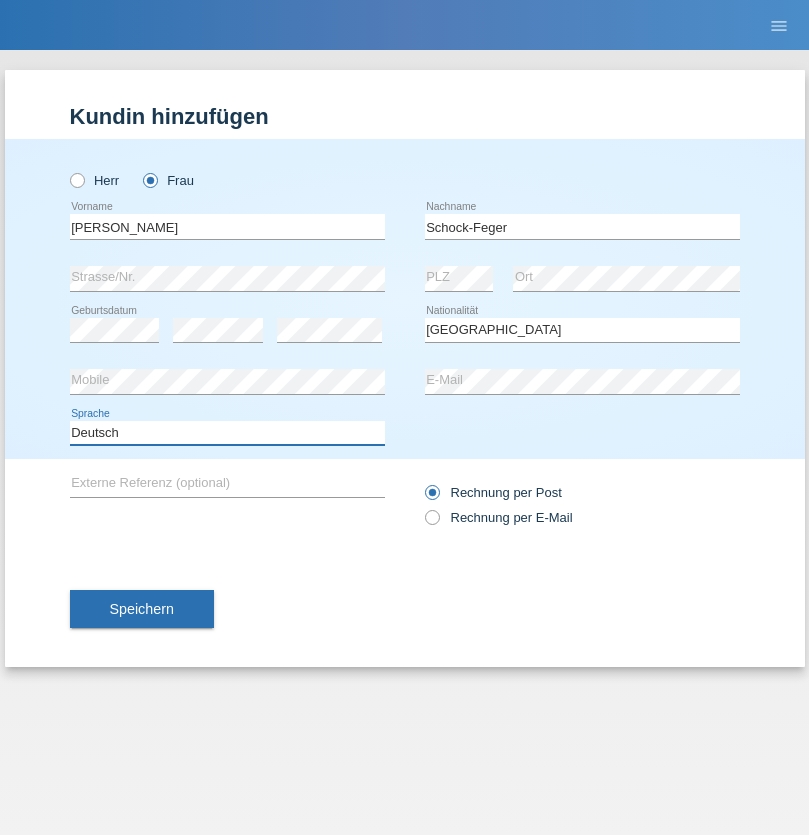 select on "en" 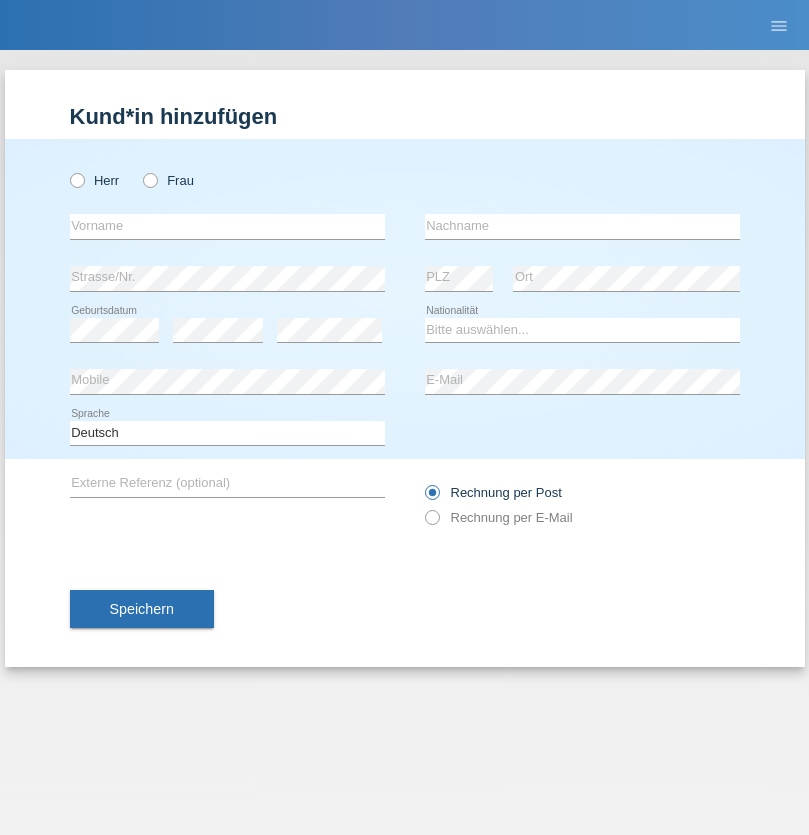 scroll, scrollTop: 0, scrollLeft: 0, axis: both 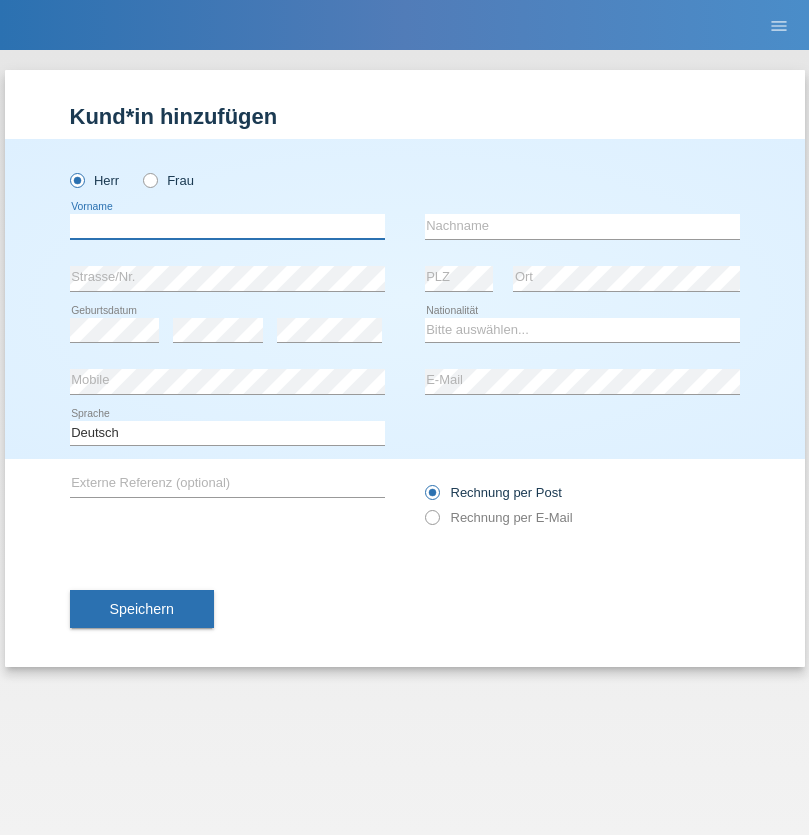 click at bounding box center (227, 226) 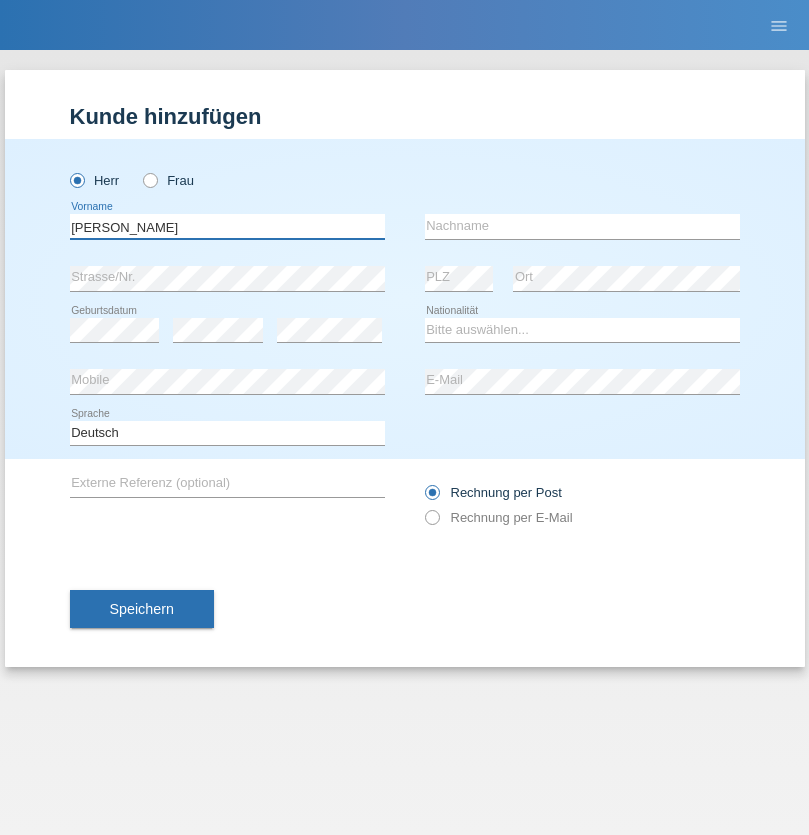 type on "[PERSON_NAME]" 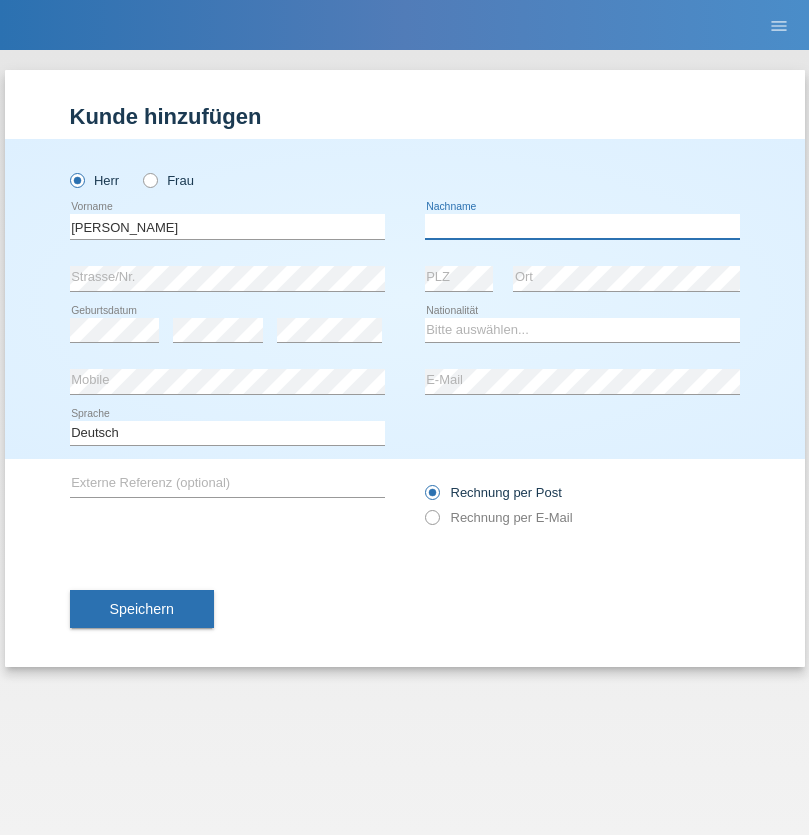 click at bounding box center [582, 226] 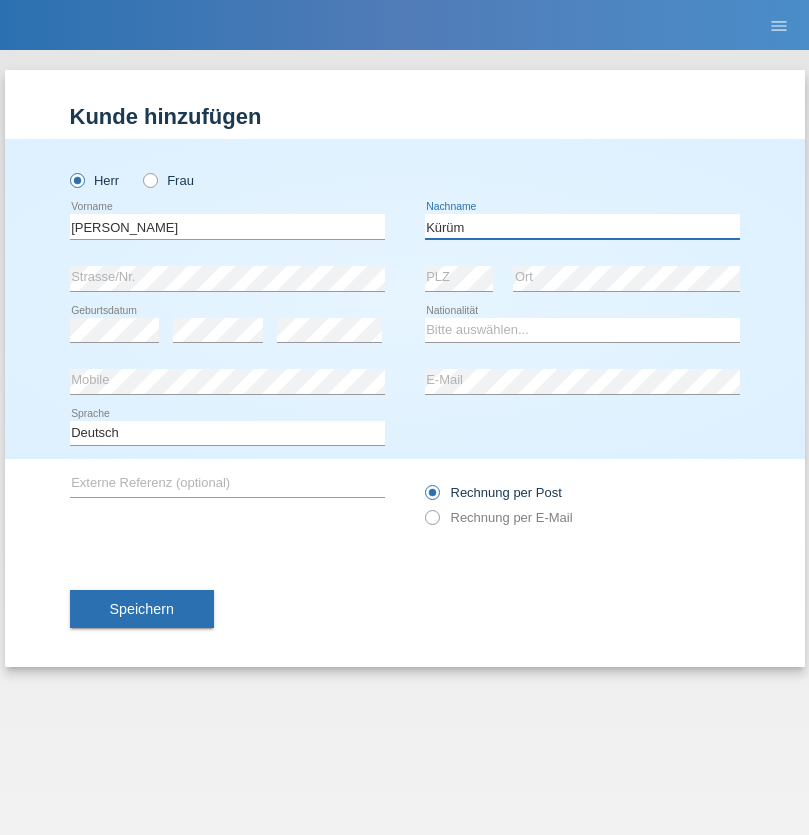 type on "Kürüm" 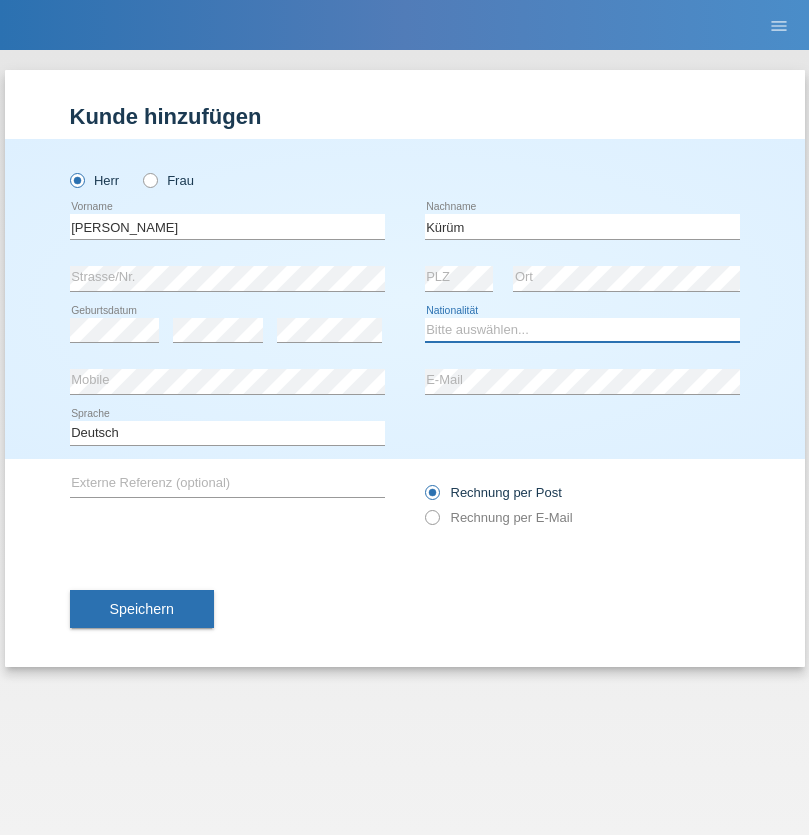 select on "TR" 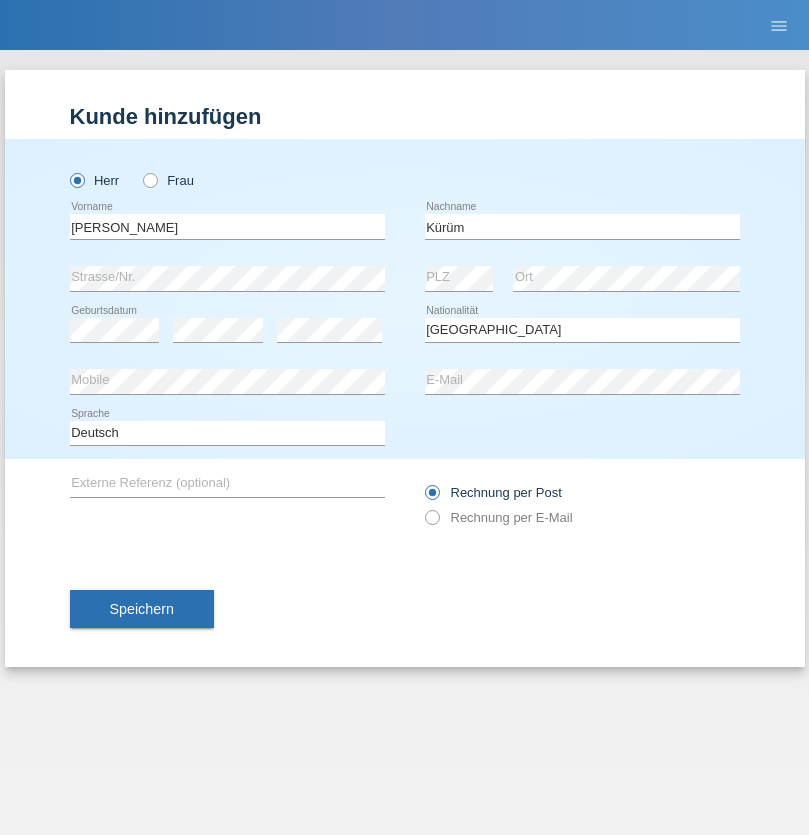 select on "C" 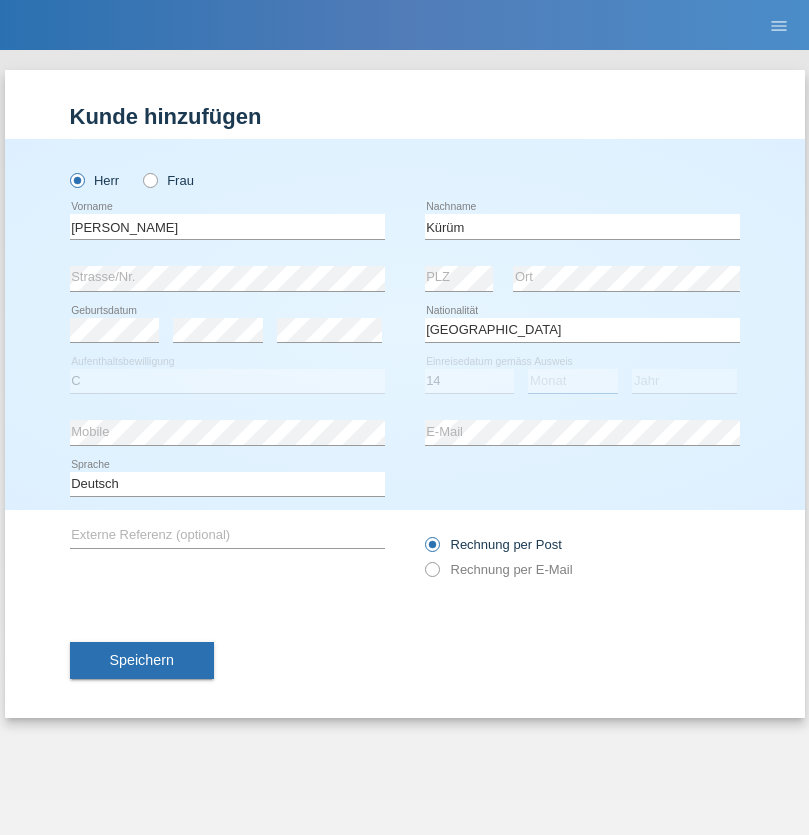select on "07" 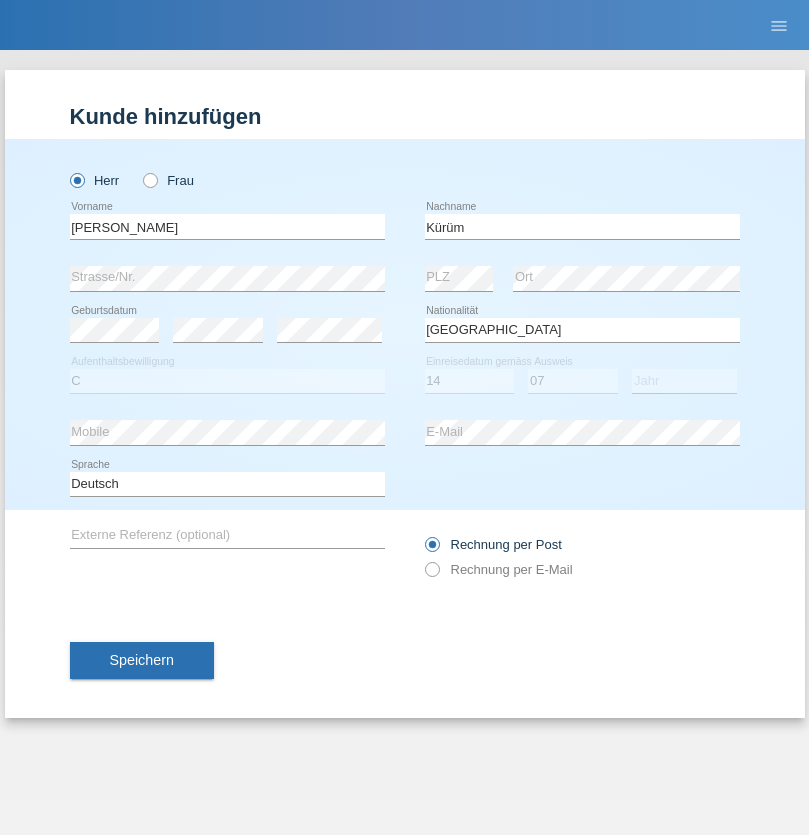 select on "2015" 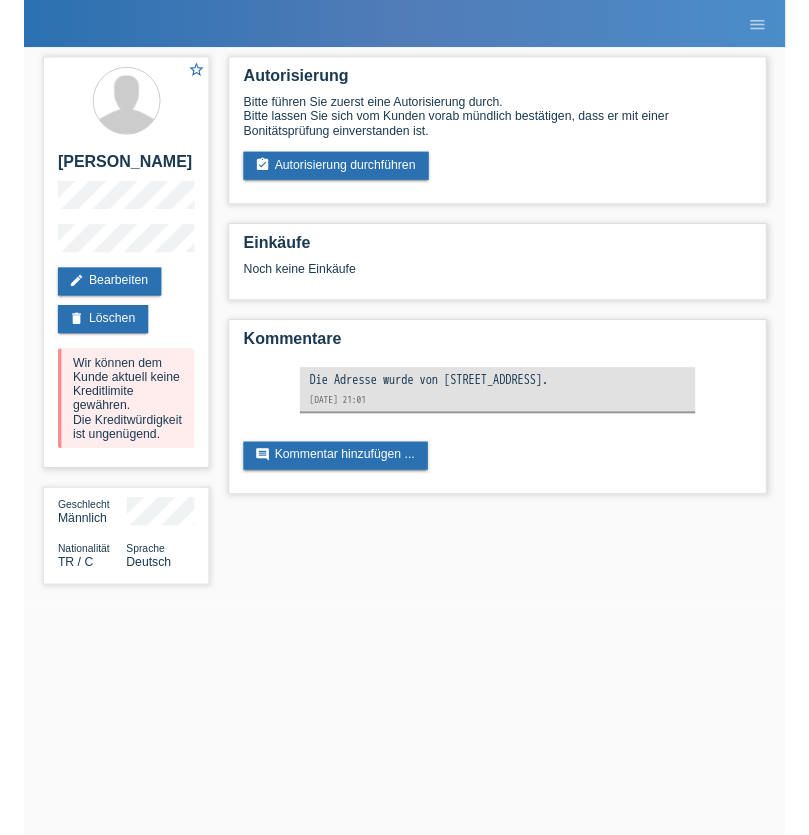 scroll, scrollTop: 0, scrollLeft: 0, axis: both 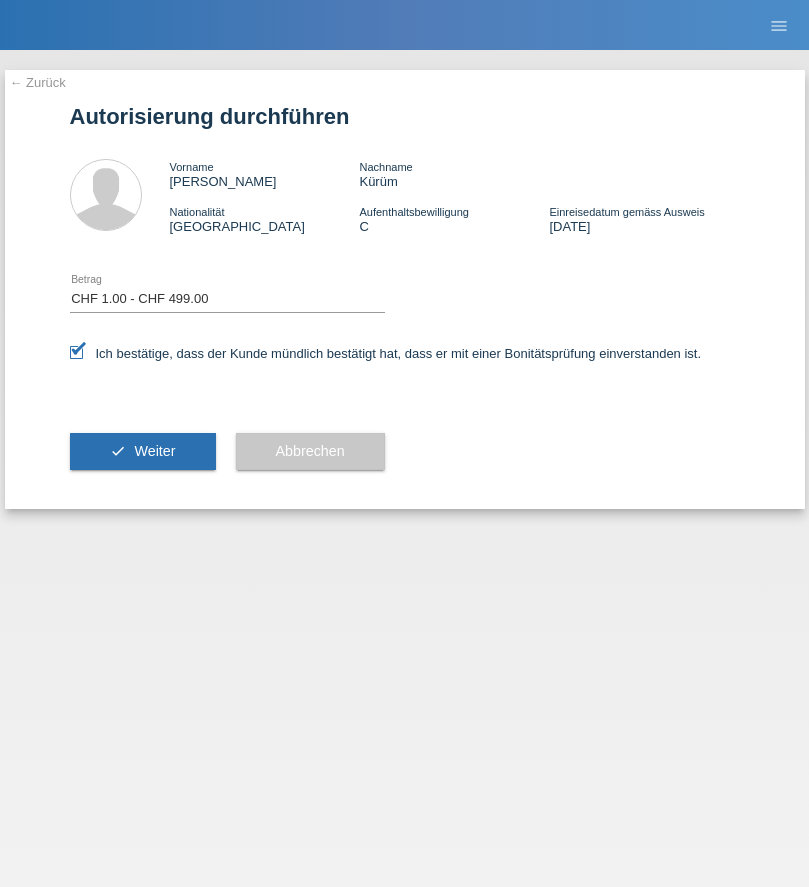 select on "1" 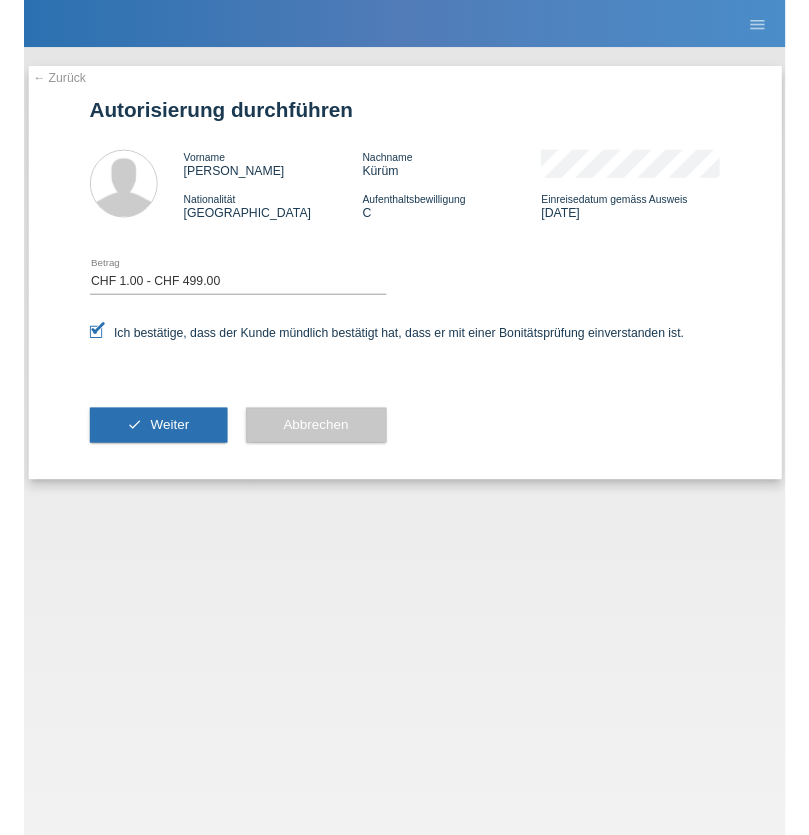 scroll, scrollTop: 0, scrollLeft: 0, axis: both 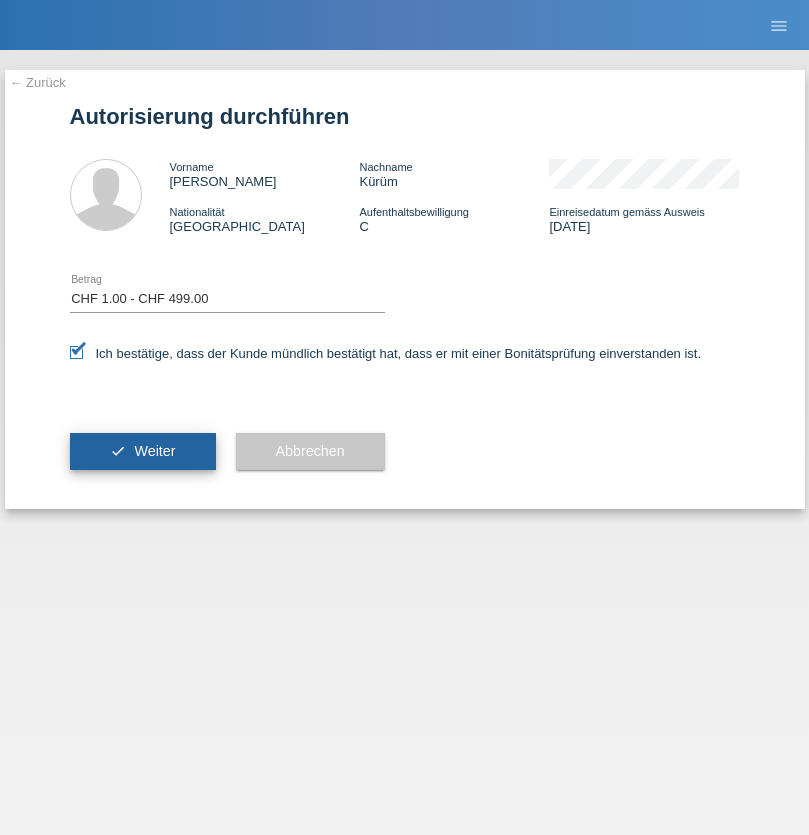 click on "Weiter" at bounding box center [154, 451] 